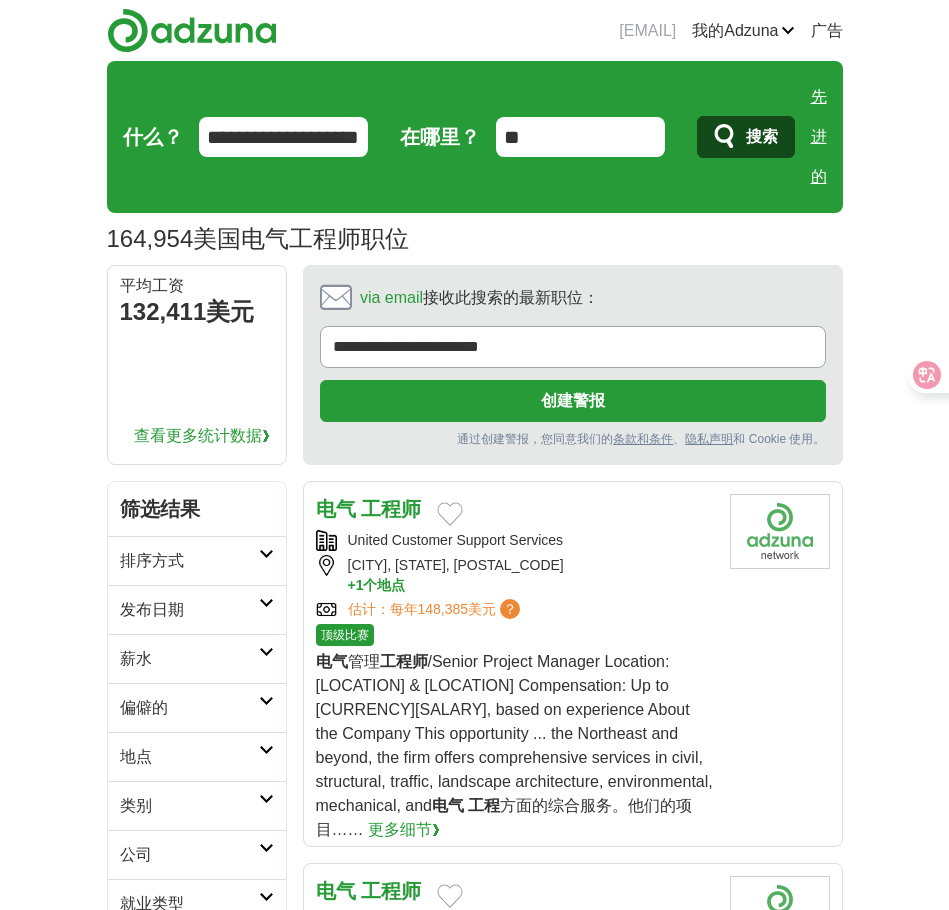 scroll, scrollTop: 300, scrollLeft: 0, axis: vertical 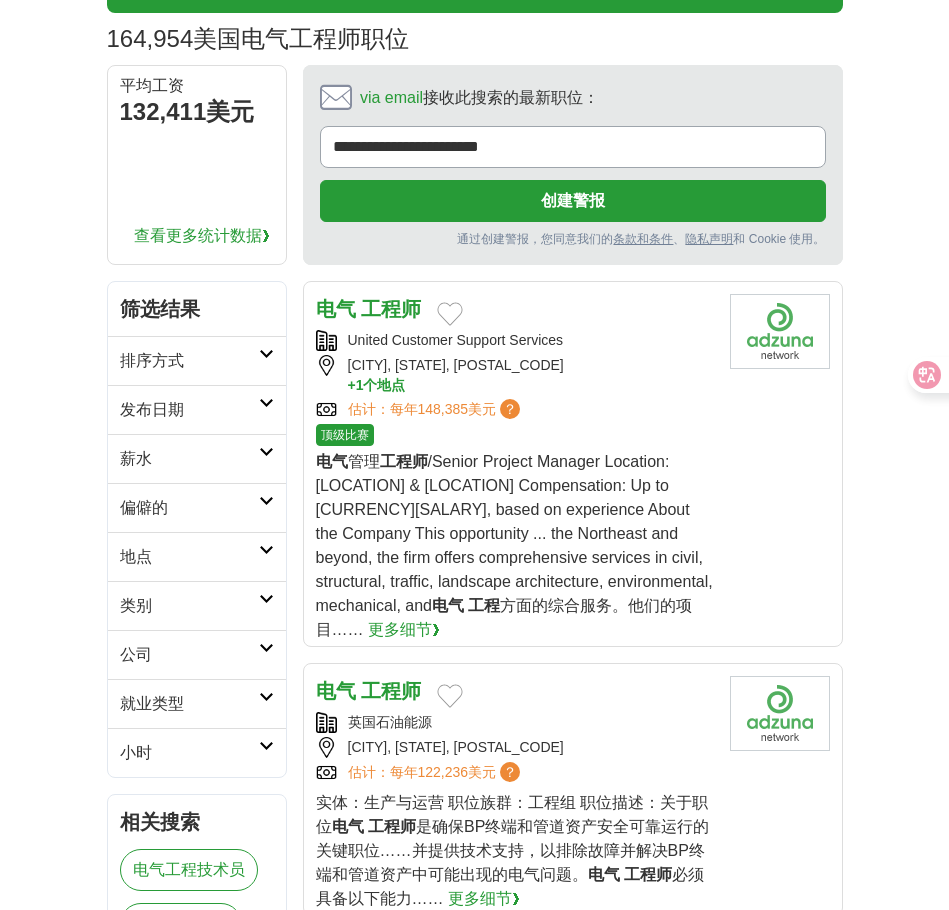 click on "电气 管理 工程师 /高级项目经理 工作地点：长岛和纽约市 薪酬：最高 160,000 美元，具体取决于经验 关于公司 本次机会……该公司在东北地区及其他地区提供土木、结构、交通、景观建筑、环境、机械和 电气   工程 方面的综合服务。他们的项目……
更多细节❯" at bounding box center [515, 546] 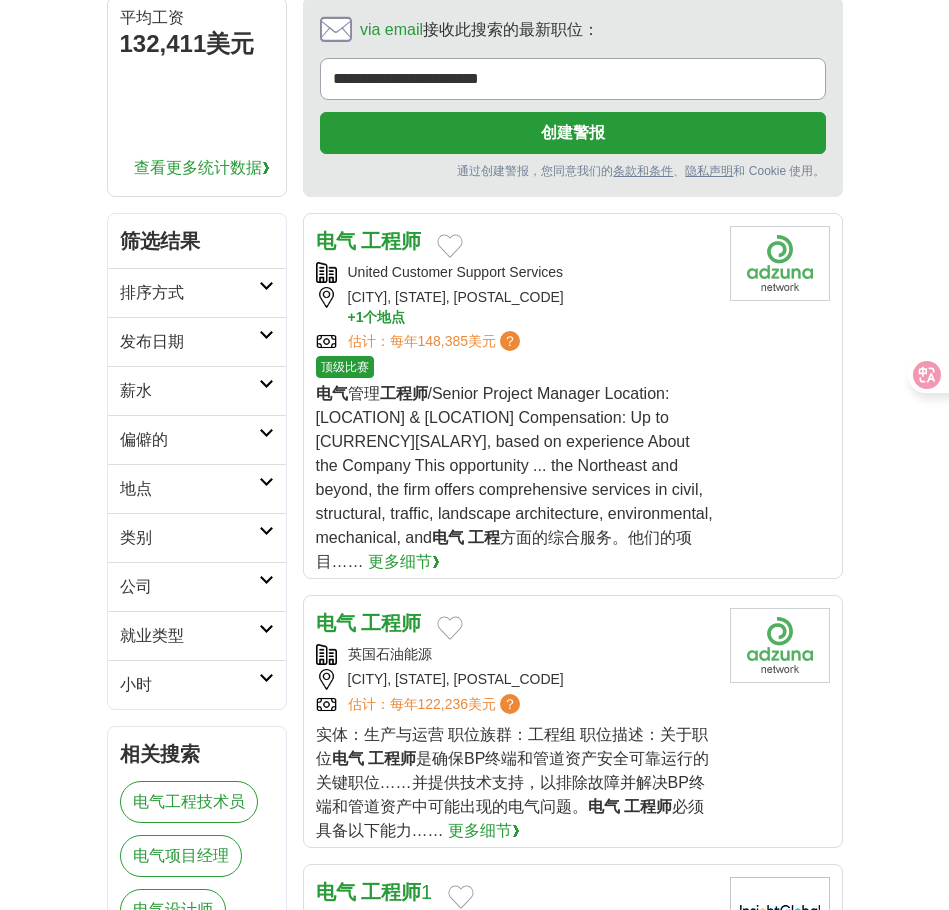 scroll, scrollTop: 300, scrollLeft: 0, axis: vertical 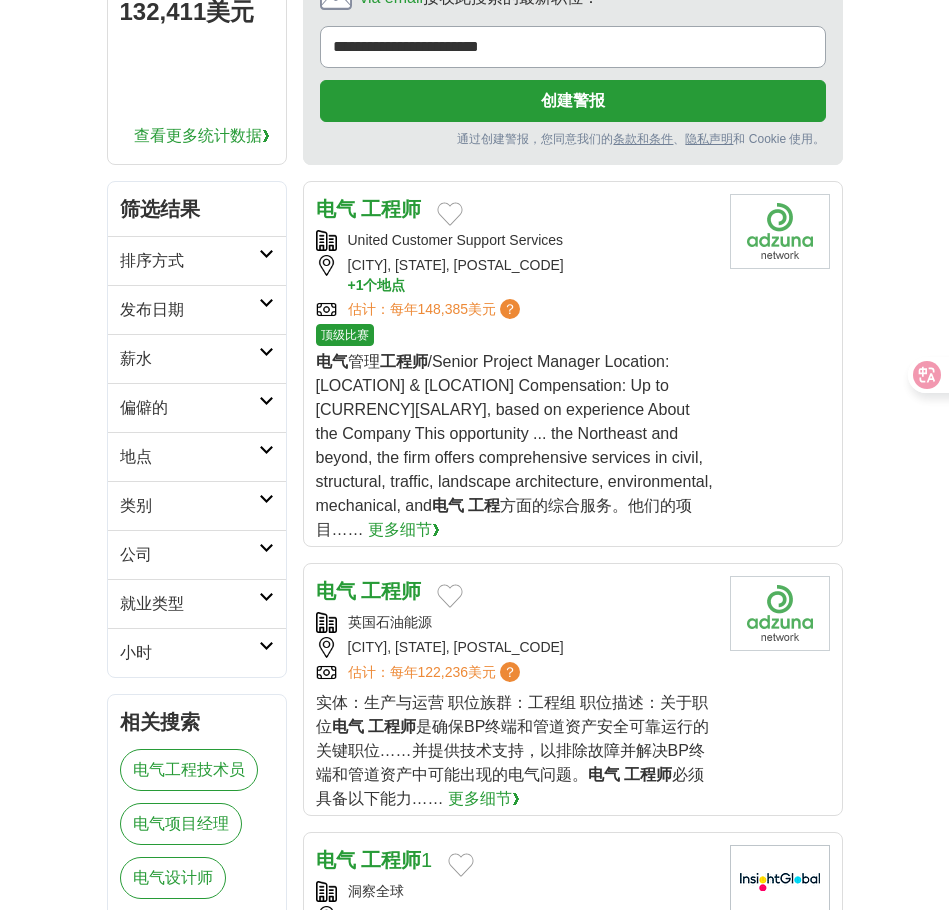 click on "工程师" at bounding box center (391, 591) 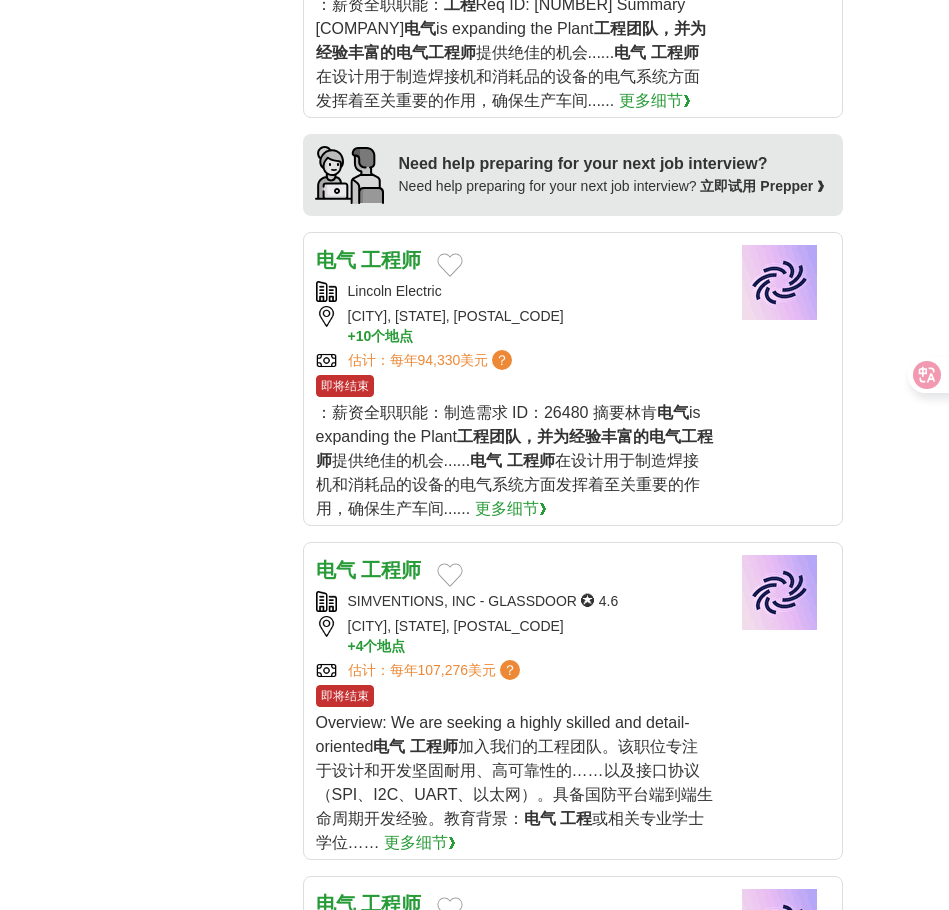 scroll, scrollTop: 2300, scrollLeft: 0, axis: vertical 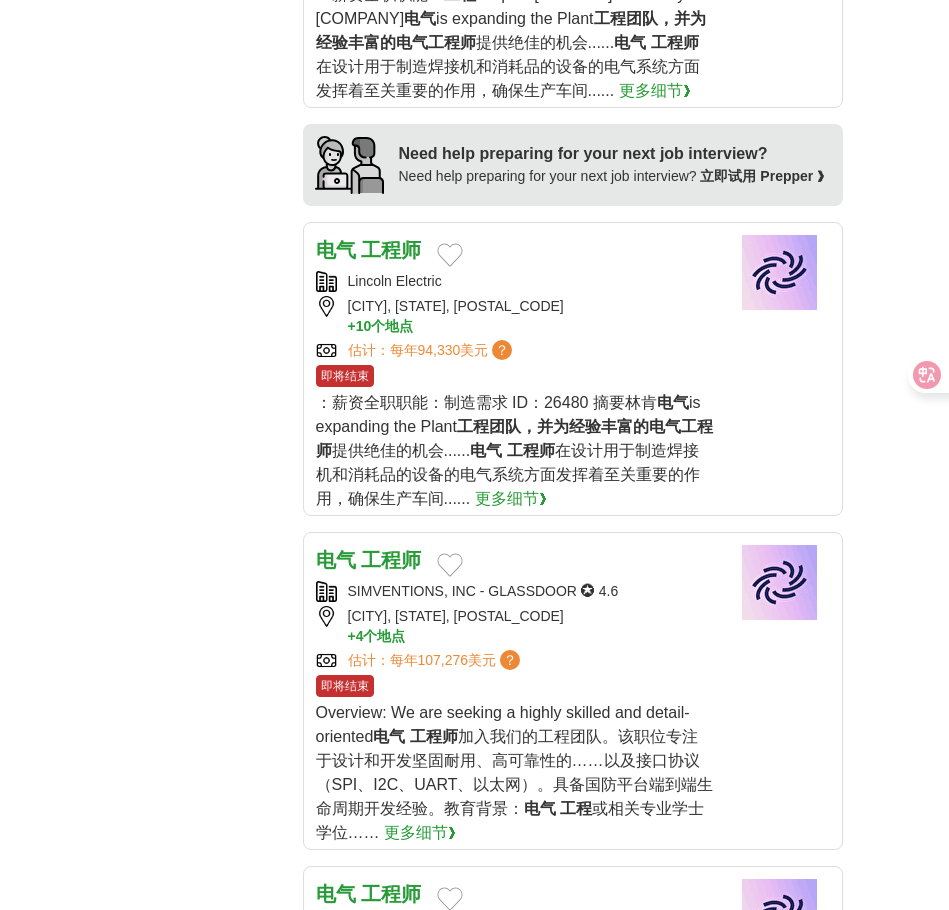 click on "加入我们的工程团队。该职位专注于设计和开发坚固耐用、高可靠性的……以及接口协议（SPI、I2C、UART、以太网）。具备国防平台端到端生命周期开发经验。教育背景：" at bounding box center [515, 772] 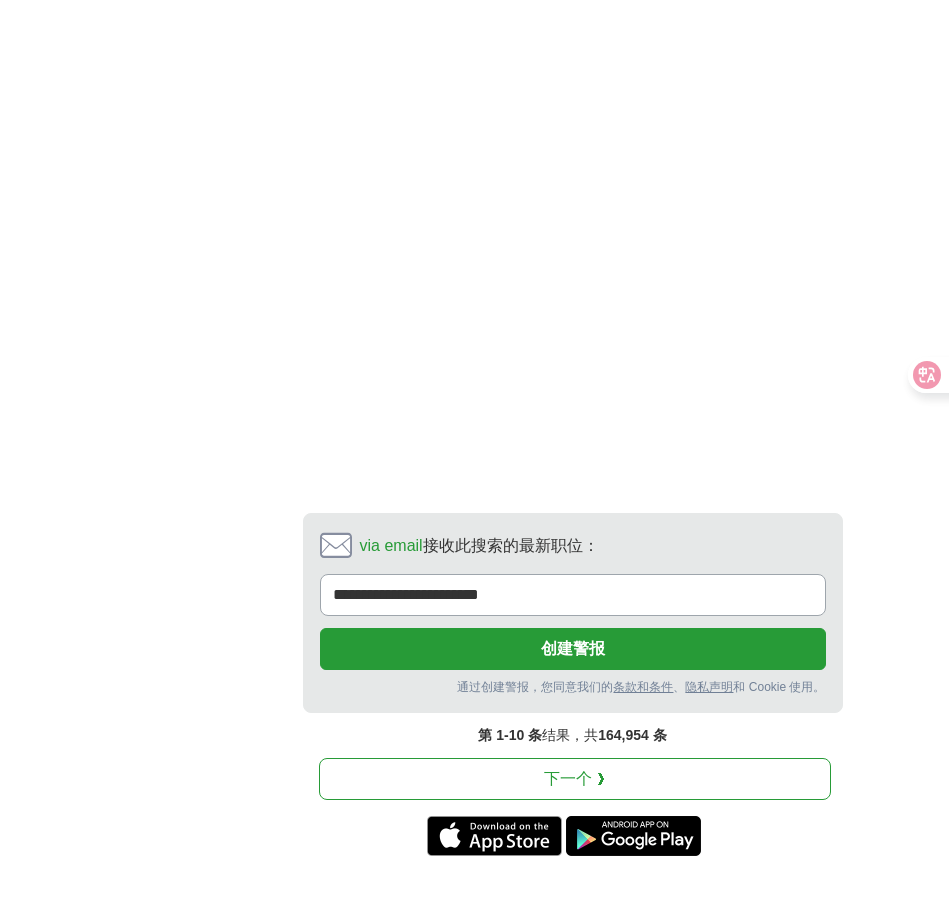 scroll, scrollTop: 4300, scrollLeft: 0, axis: vertical 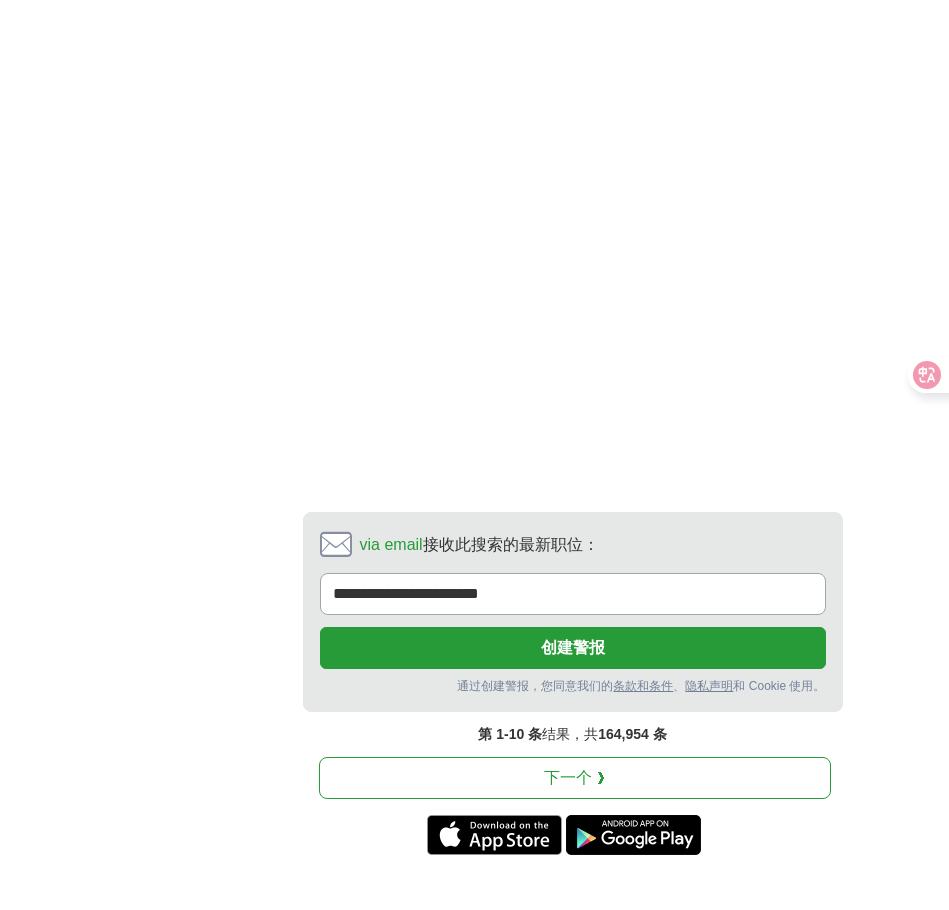 click on "下一个 ❯" at bounding box center [575, 778] 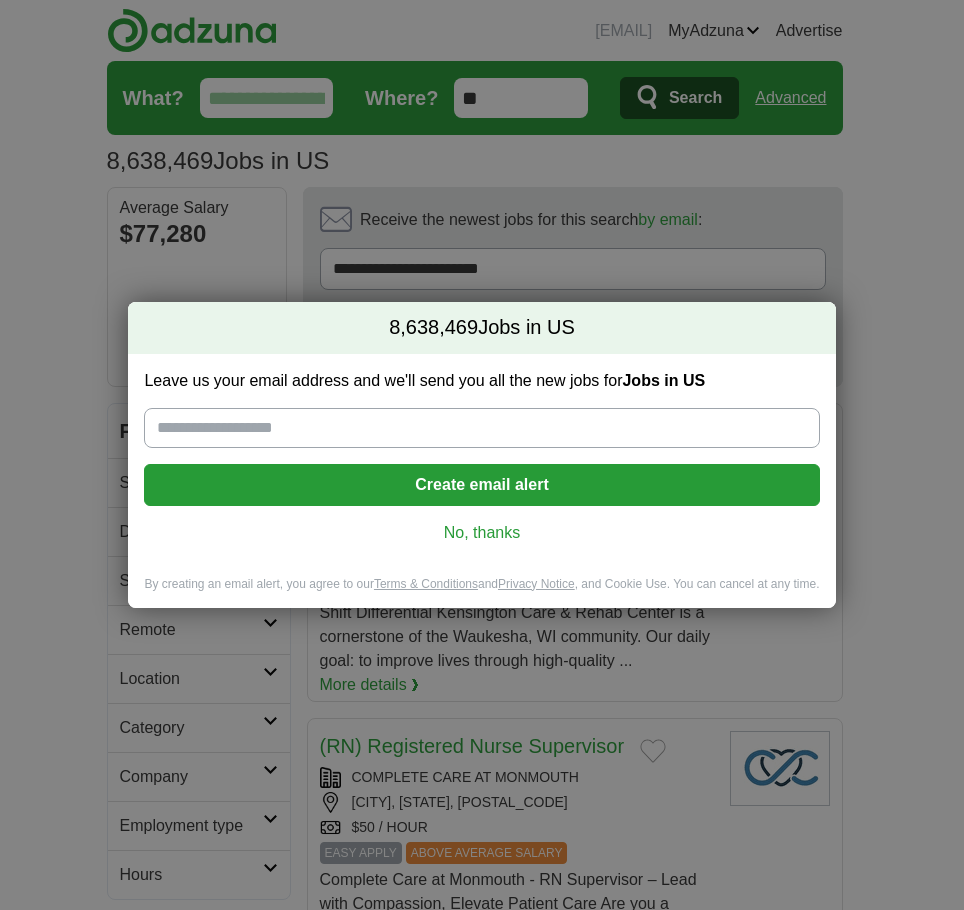 scroll, scrollTop: 0, scrollLeft: 0, axis: both 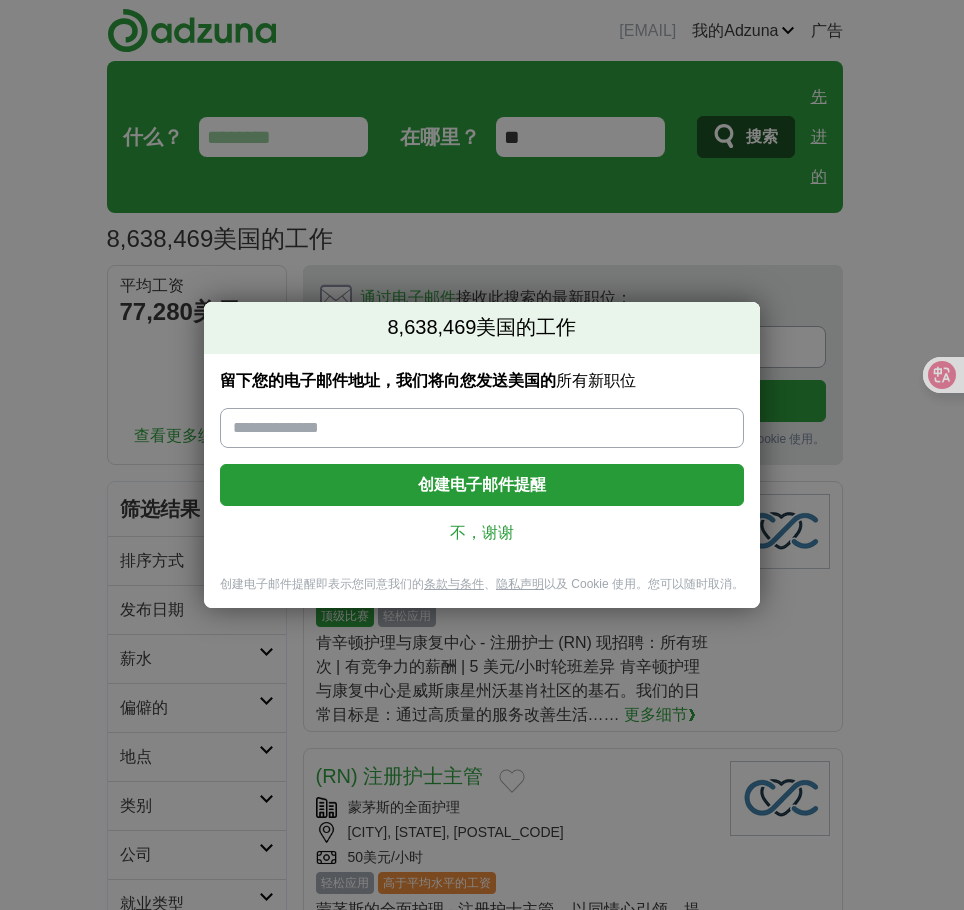 click on "不，谢谢" at bounding box center (482, 532) 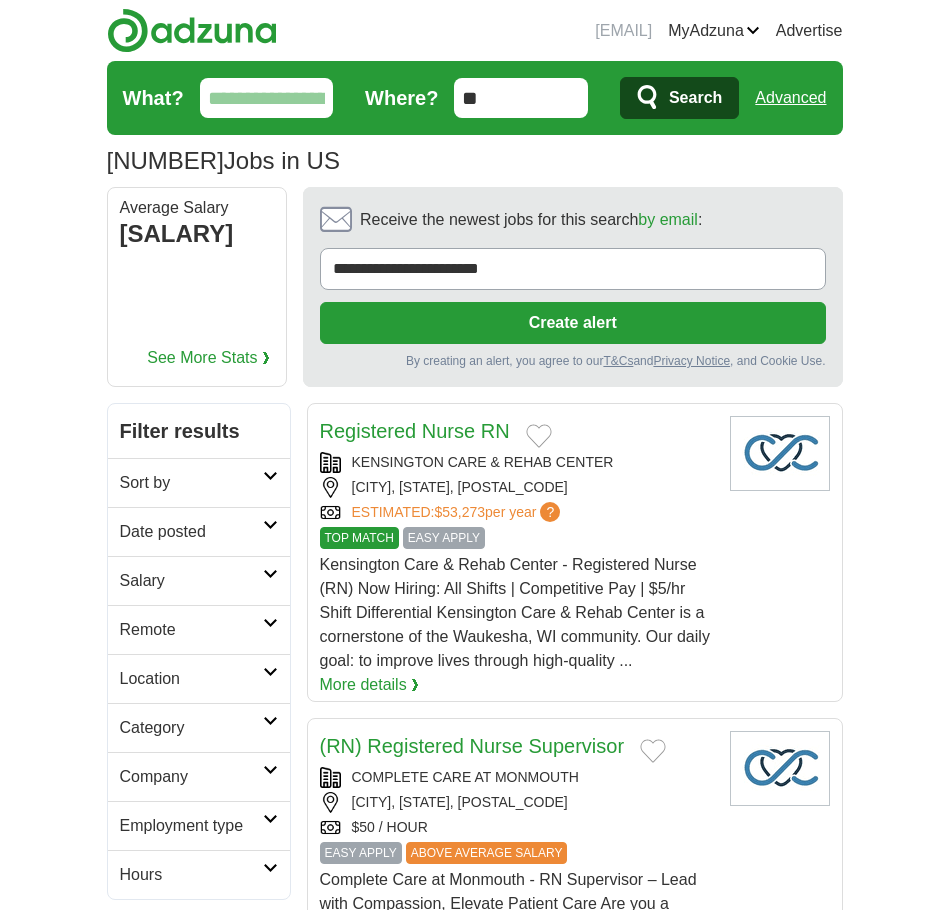 scroll, scrollTop: 0, scrollLeft: 0, axis: both 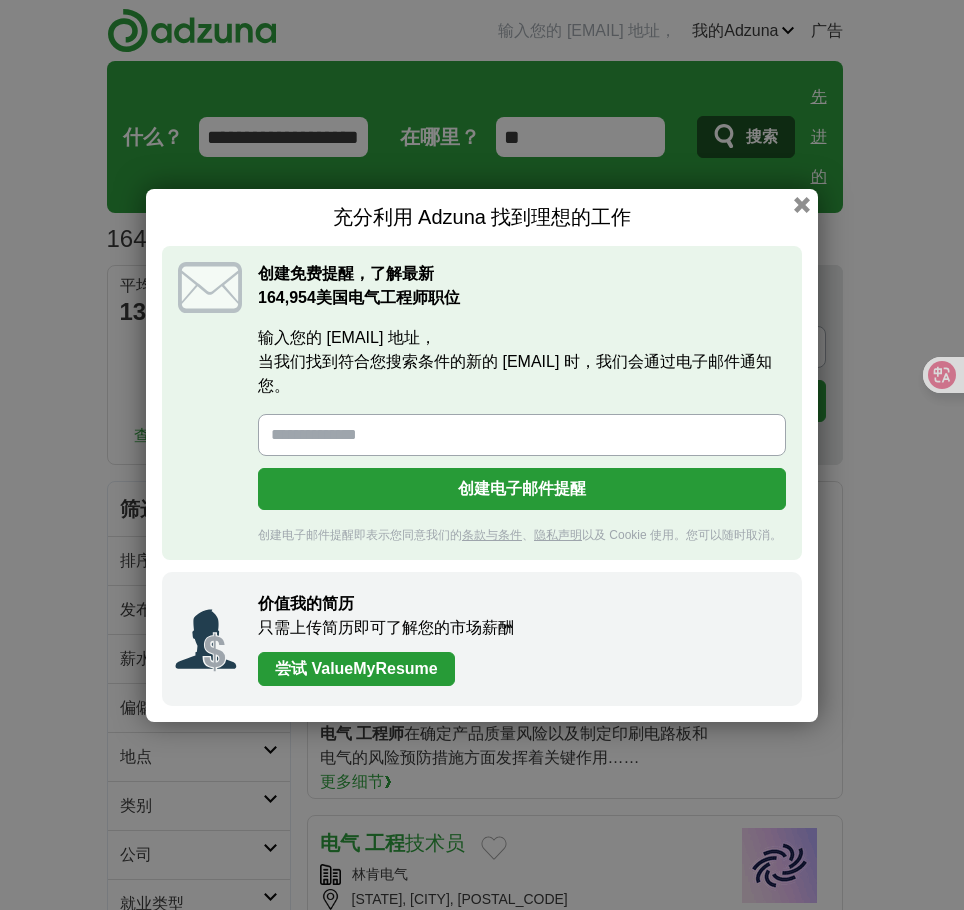 click at bounding box center (802, 205) 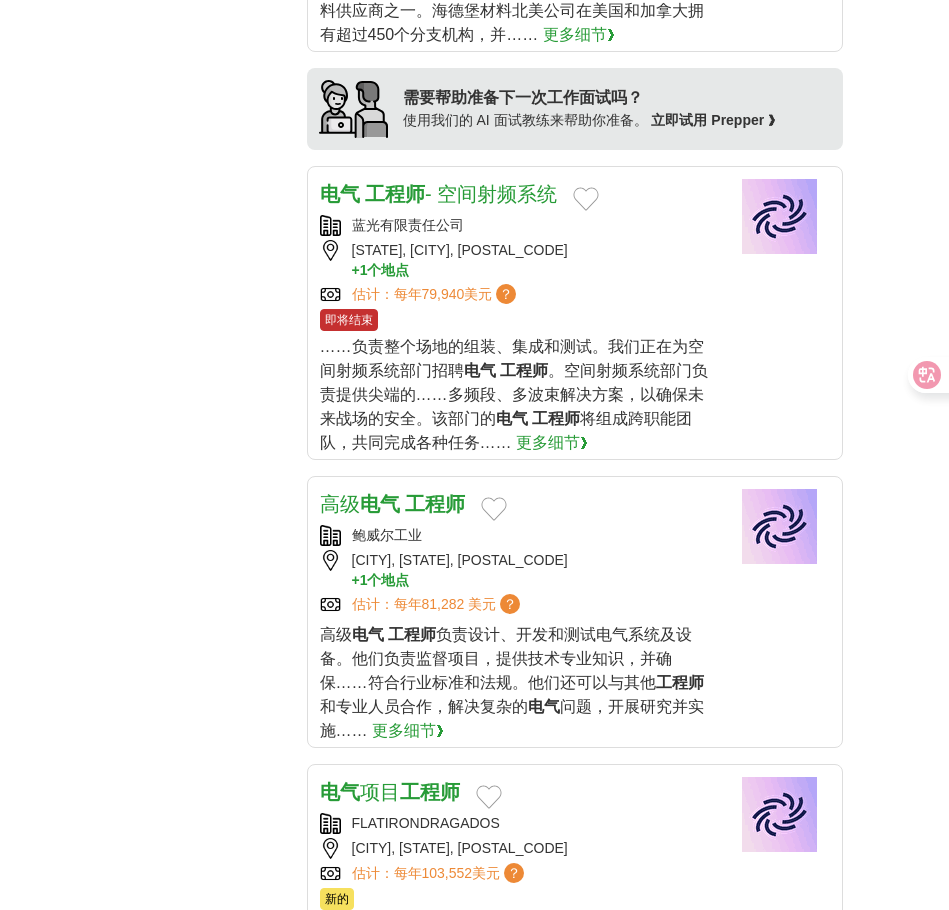 scroll, scrollTop: 2400, scrollLeft: 0, axis: vertical 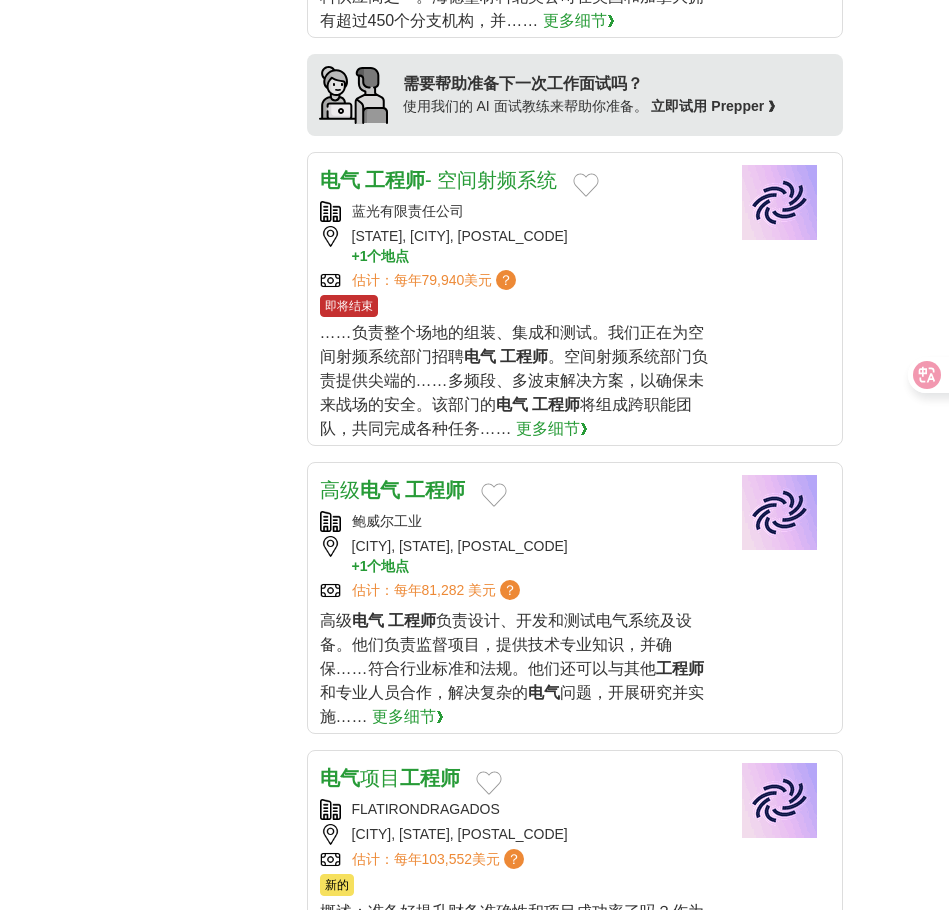 click on "……负责整个场地的组装、集成和测试。我们正在为空间射频系统部门招聘 电气   工程师 。空间射频系统部门负责提供尖端的……多频段、多波束解决方案，以确保未来战场的安全。该部门的 电气   工程师 将组成跨职能团队，共同完成各种任务……
更多细节❯" at bounding box center (517, 381) 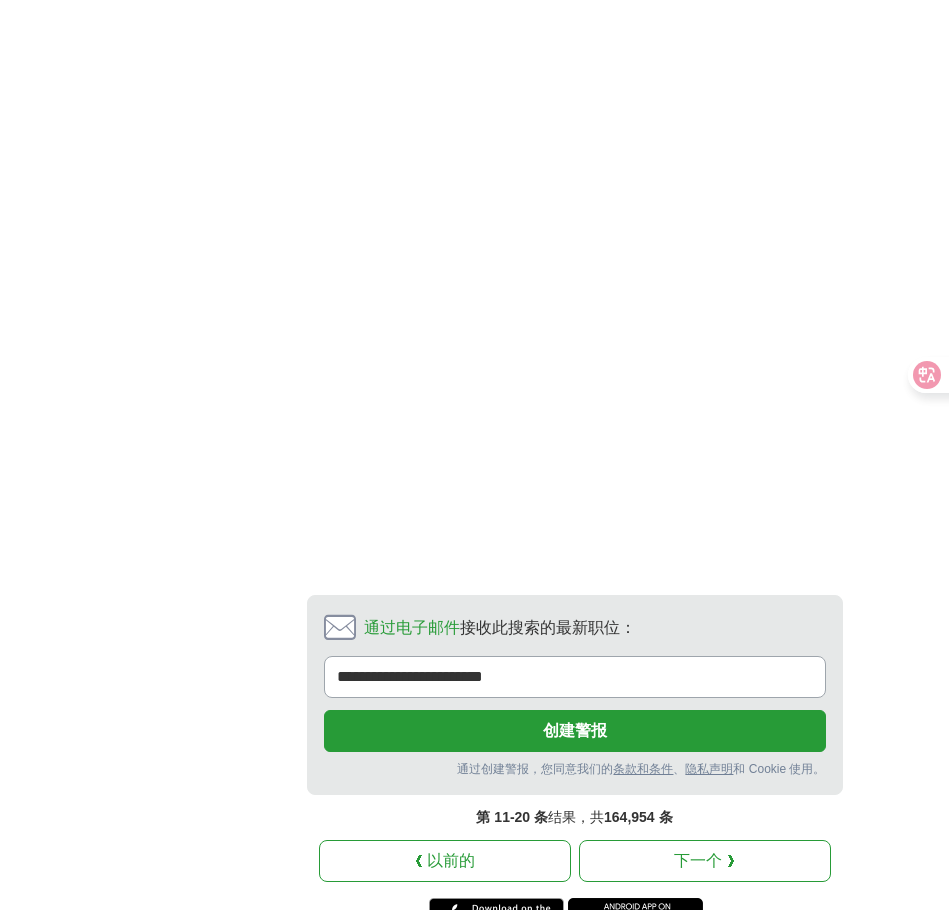 scroll, scrollTop: 4100, scrollLeft: 0, axis: vertical 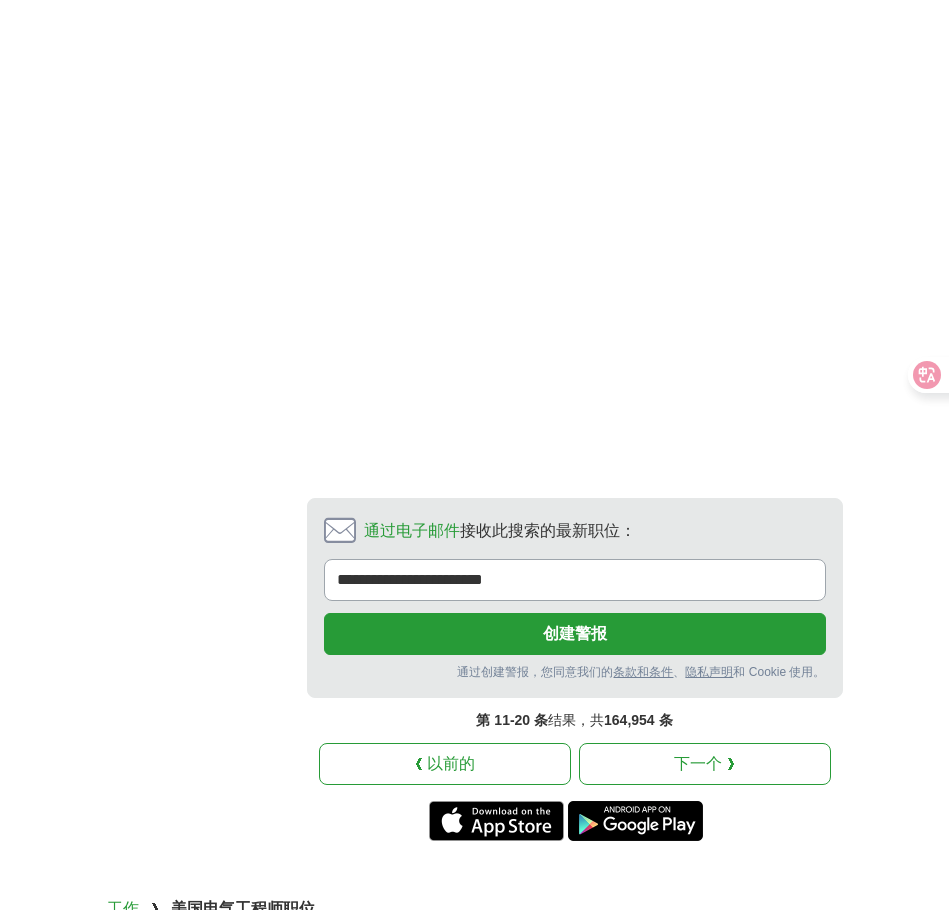 click on "下一个 ❯" at bounding box center [705, 764] 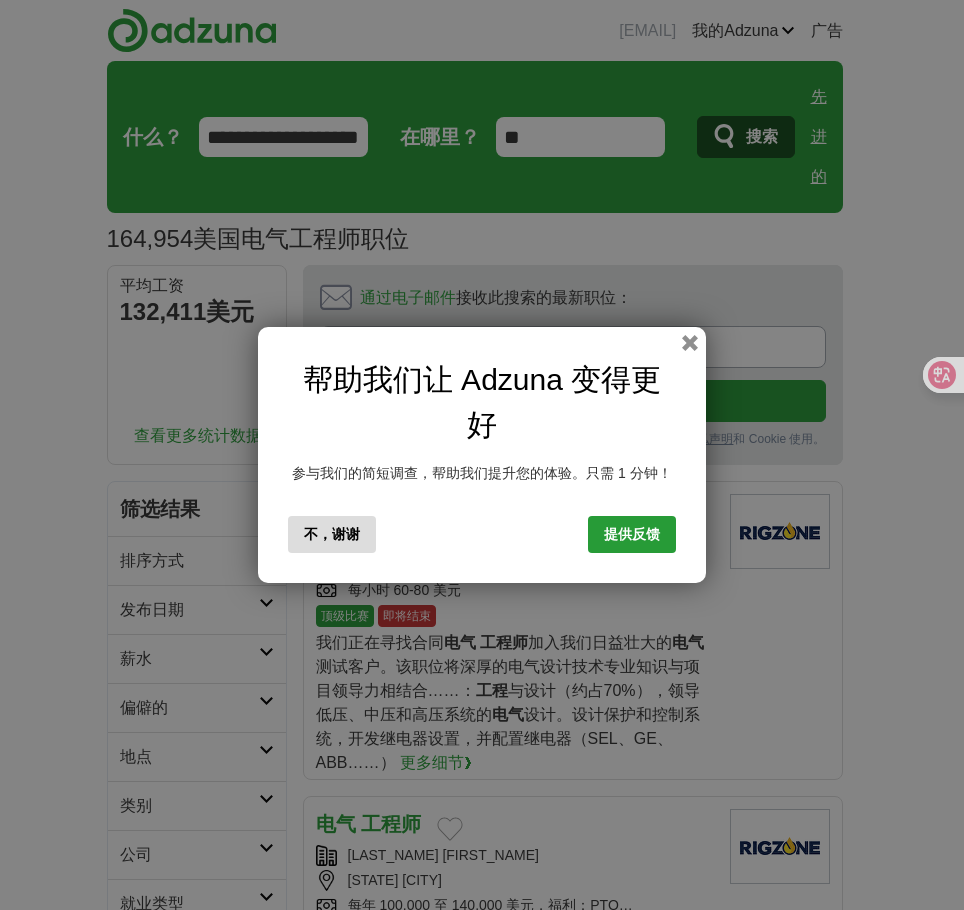 scroll, scrollTop: 0, scrollLeft: 0, axis: both 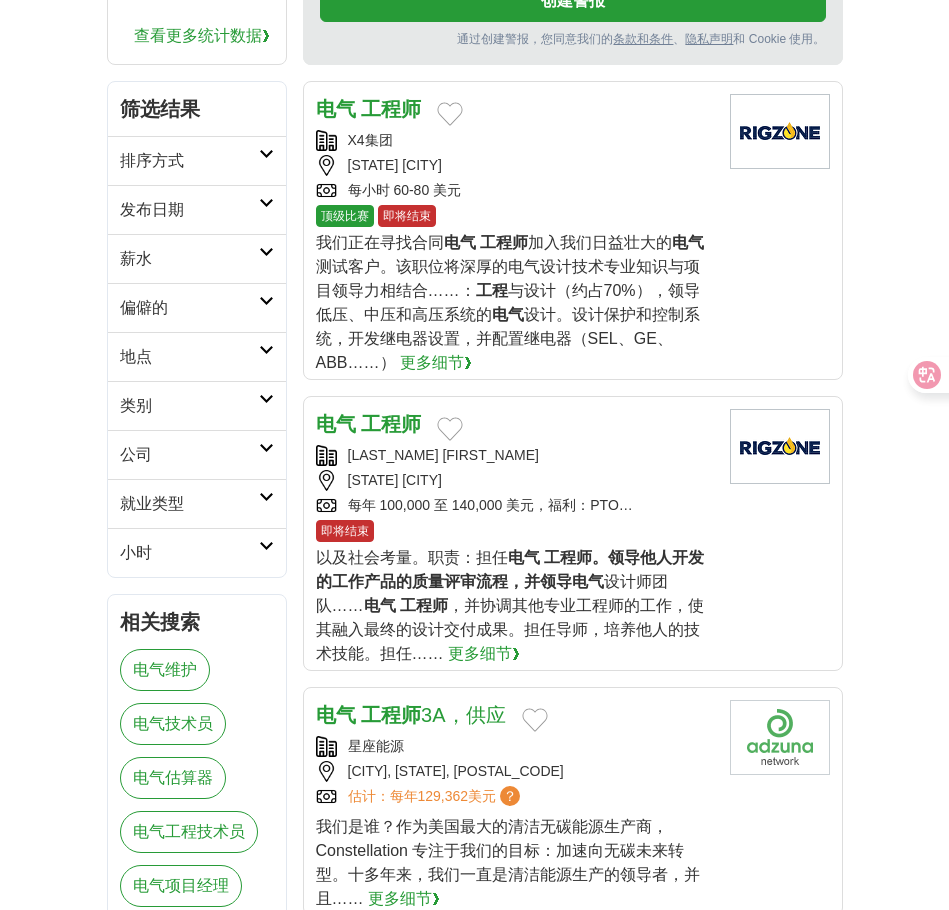 click on "电气" at bounding box center (588, 581) 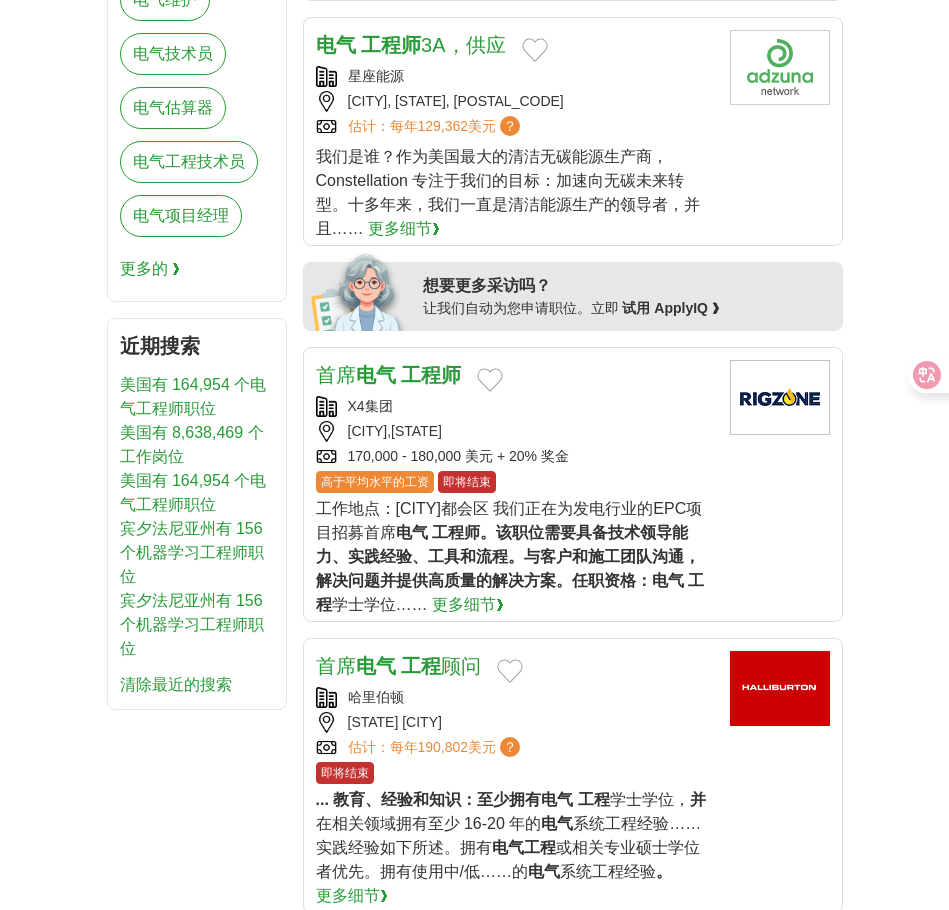 scroll, scrollTop: 1100, scrollLeft: 0, axis: vertical 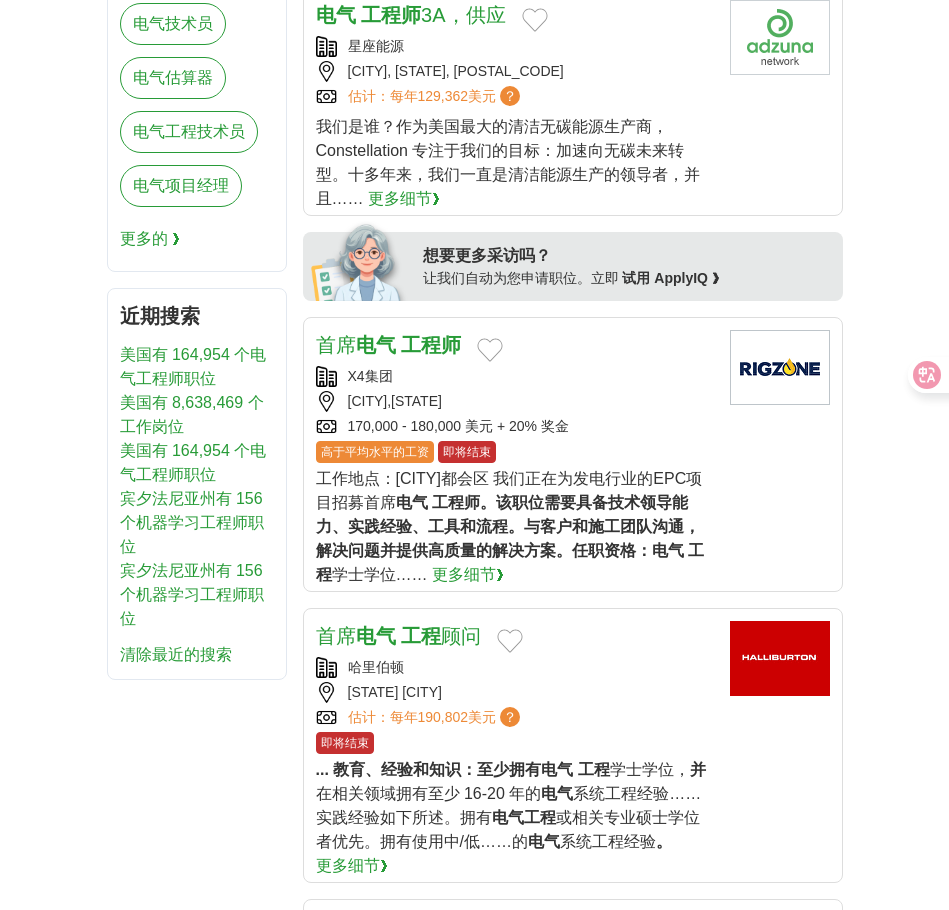 click on "工程师。该职位需要具备技术领导能力、实践经验、工具和流程。与客户和施工团队沟通，解决问题并提供高质量的解决方案。任职资格：" at bounding box center (508, 526) 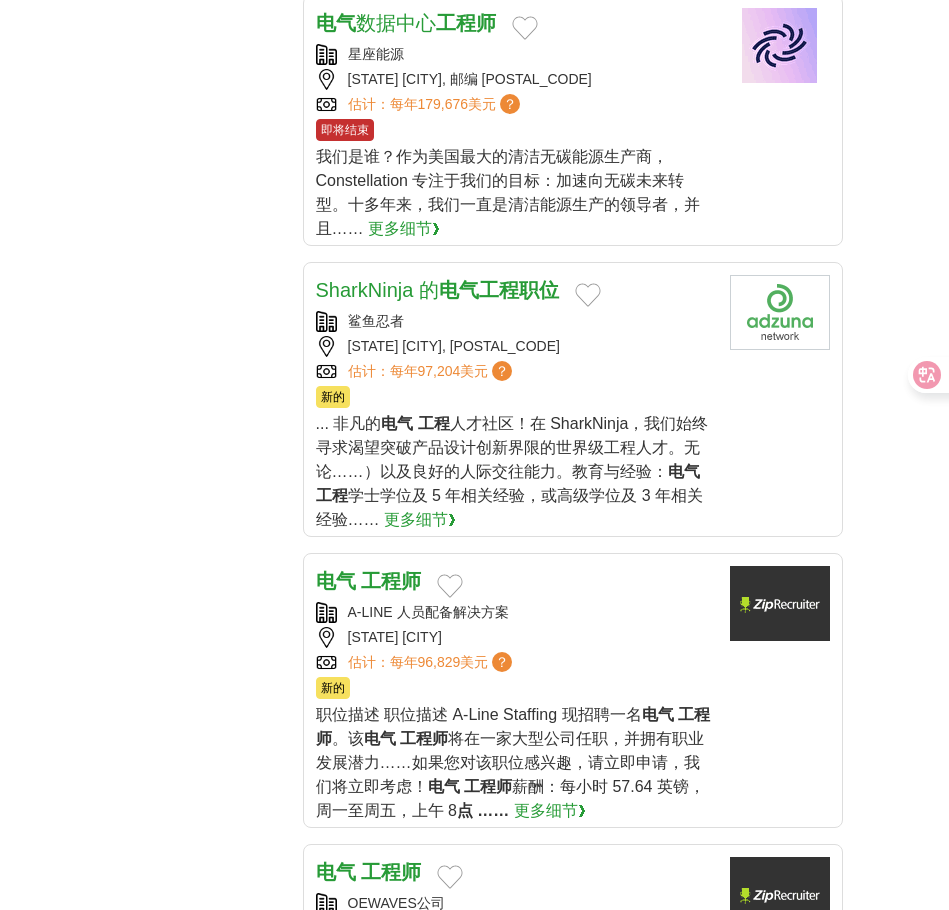 scroll, scrollTop: 2600, scrollLeft: 0, axis: vertical 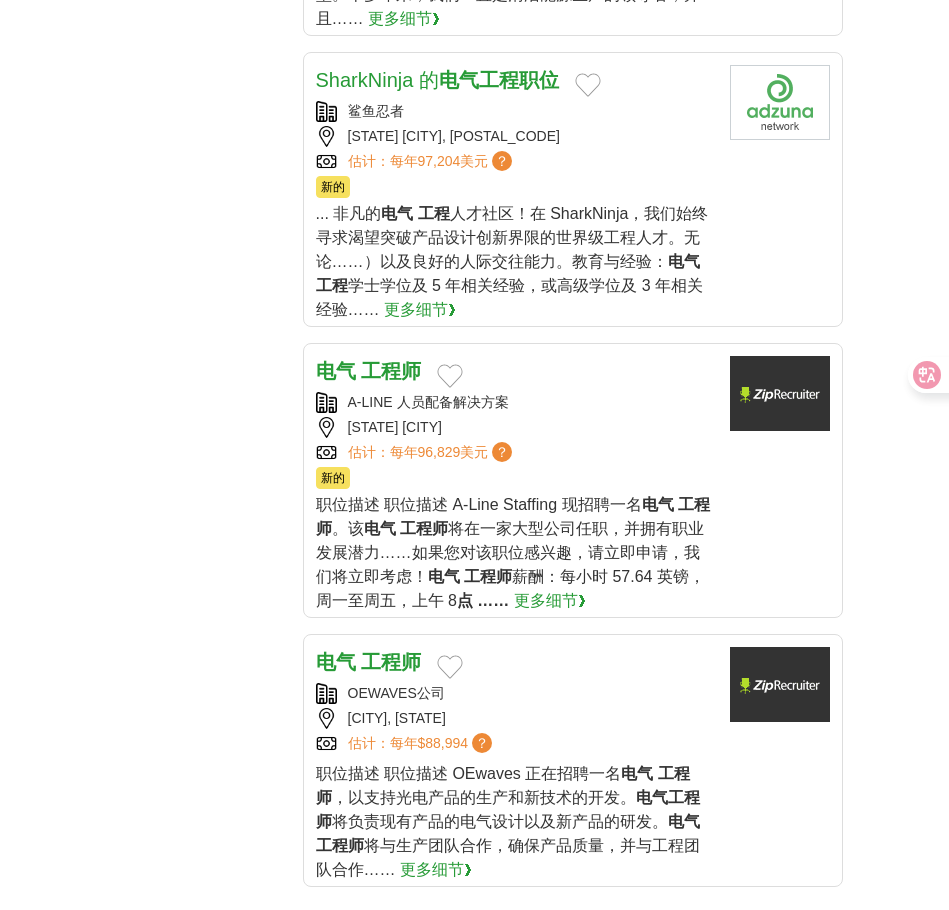 click on "职位感兴趣，请立即申请，我们将立即考虑！" at bounding box center [508, 564] 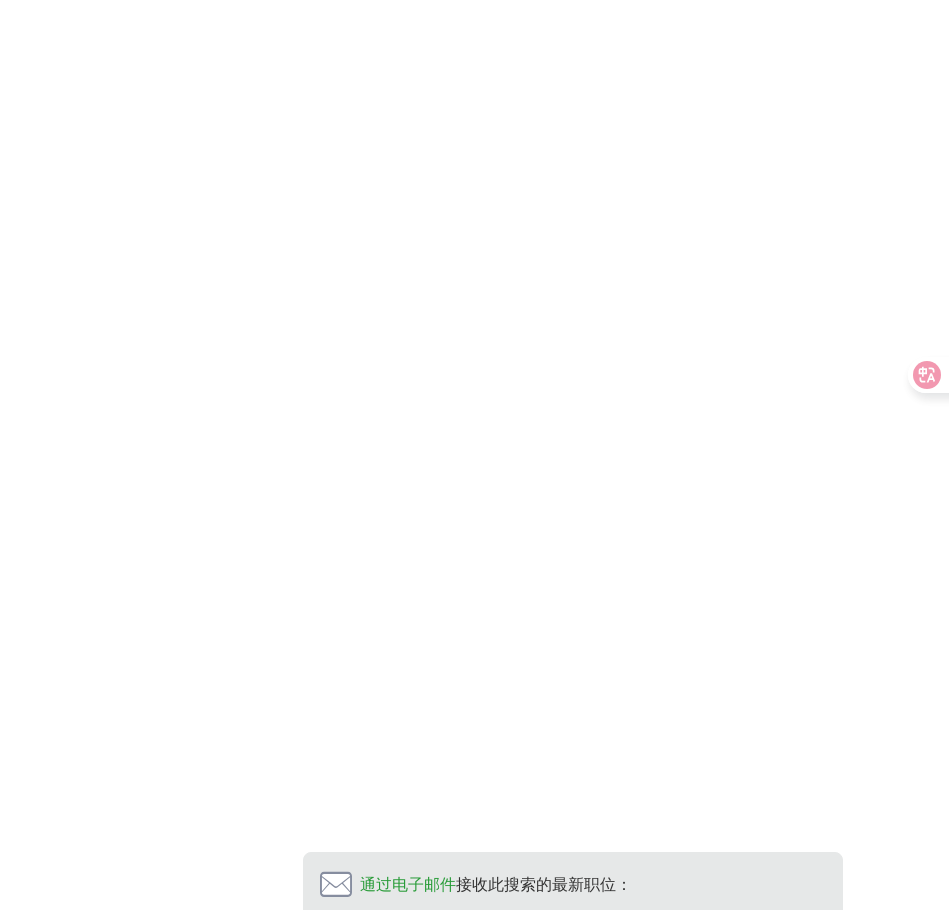 scroll, scrollTop: 4000, scrollLeft: 0, axis: vertical 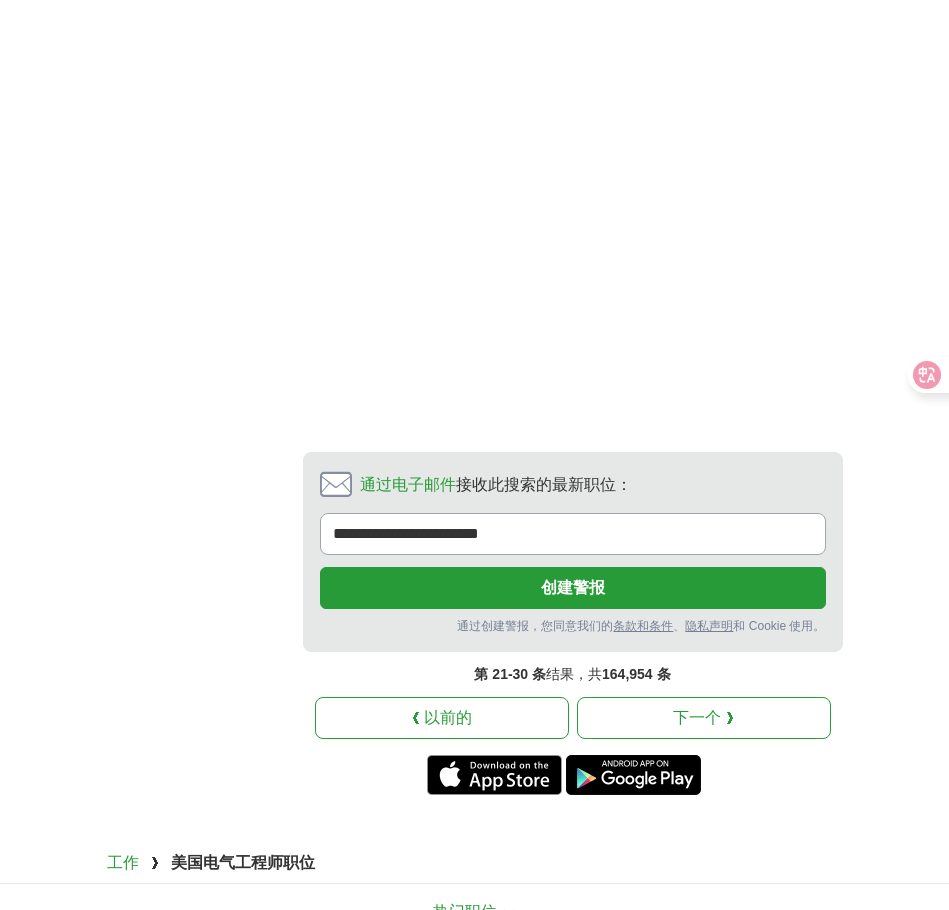 click on "下一个 ❯" at bounding box center [704, 718] 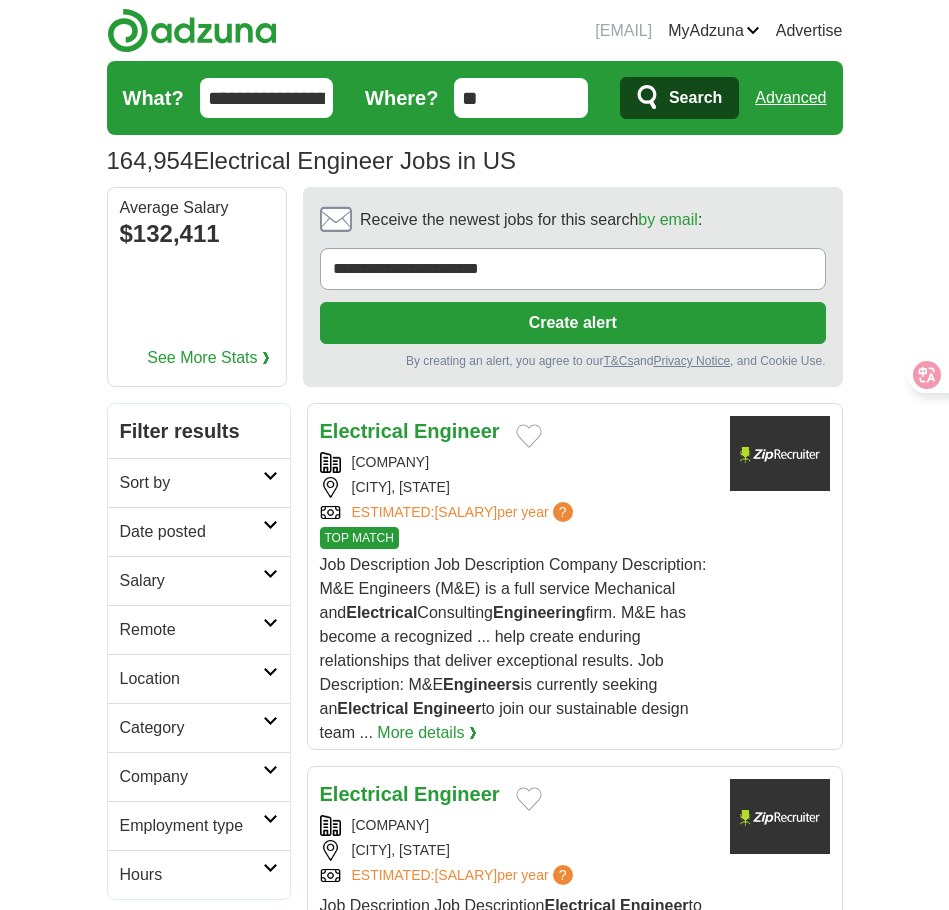 scroll, scrollTop: 0, scrollLeft: 0, axis: both 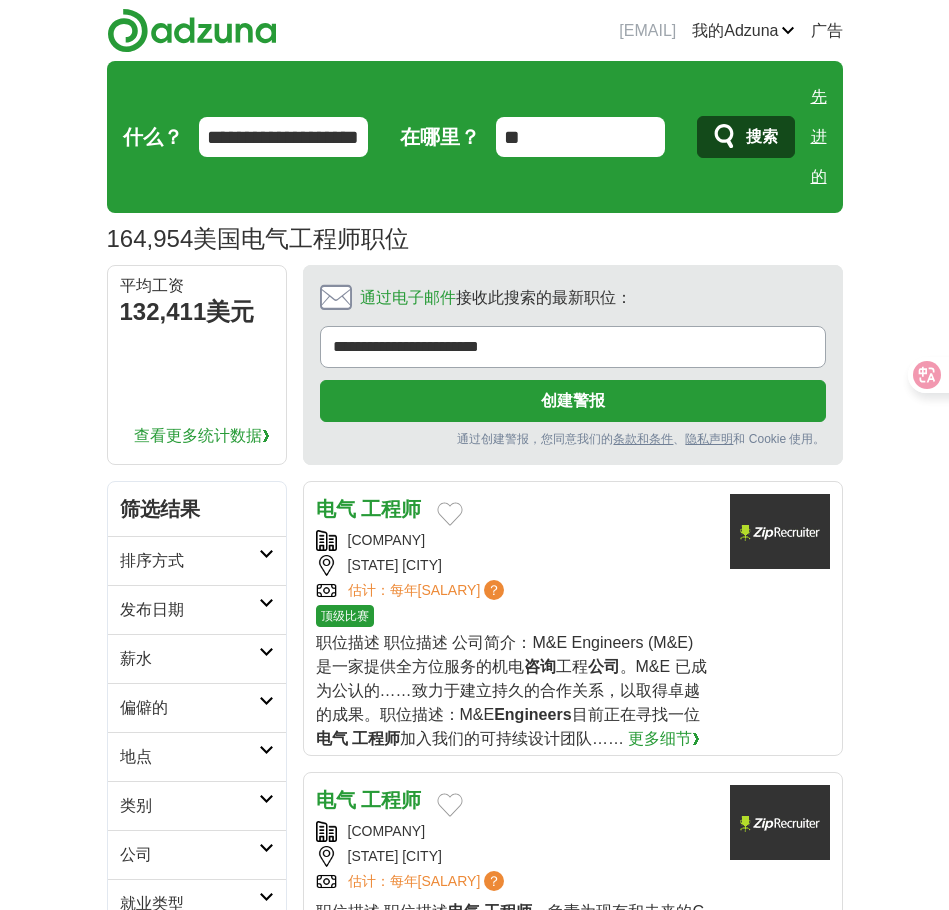 click on "工程师" at bounding box center (391, 509) 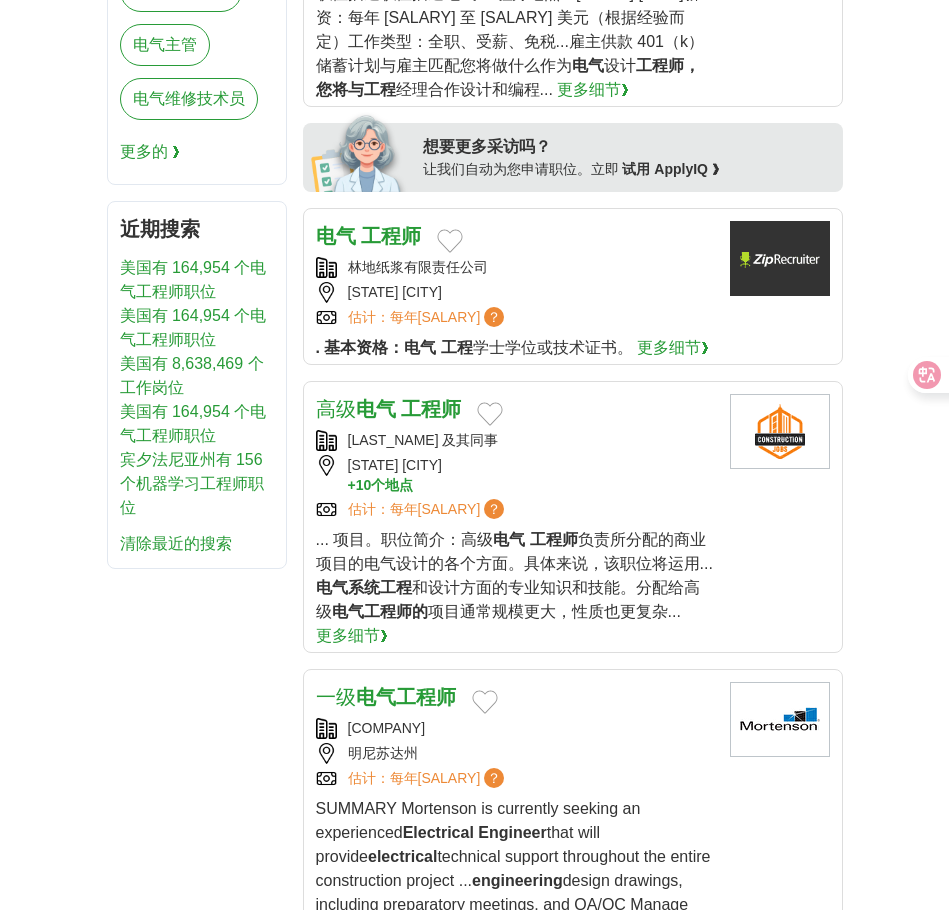 scroll, scrollTop: 1500, scrollLeft: 0, axis: vertical 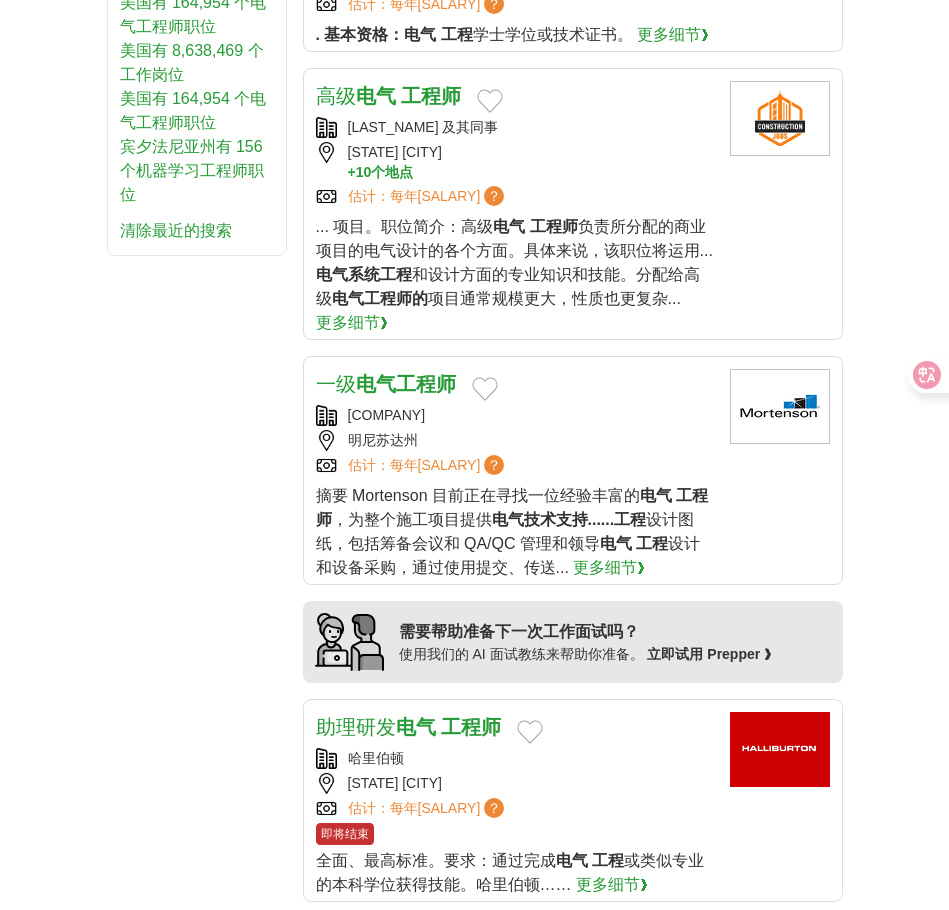 click on "电气" at bounding box center [376, 384] 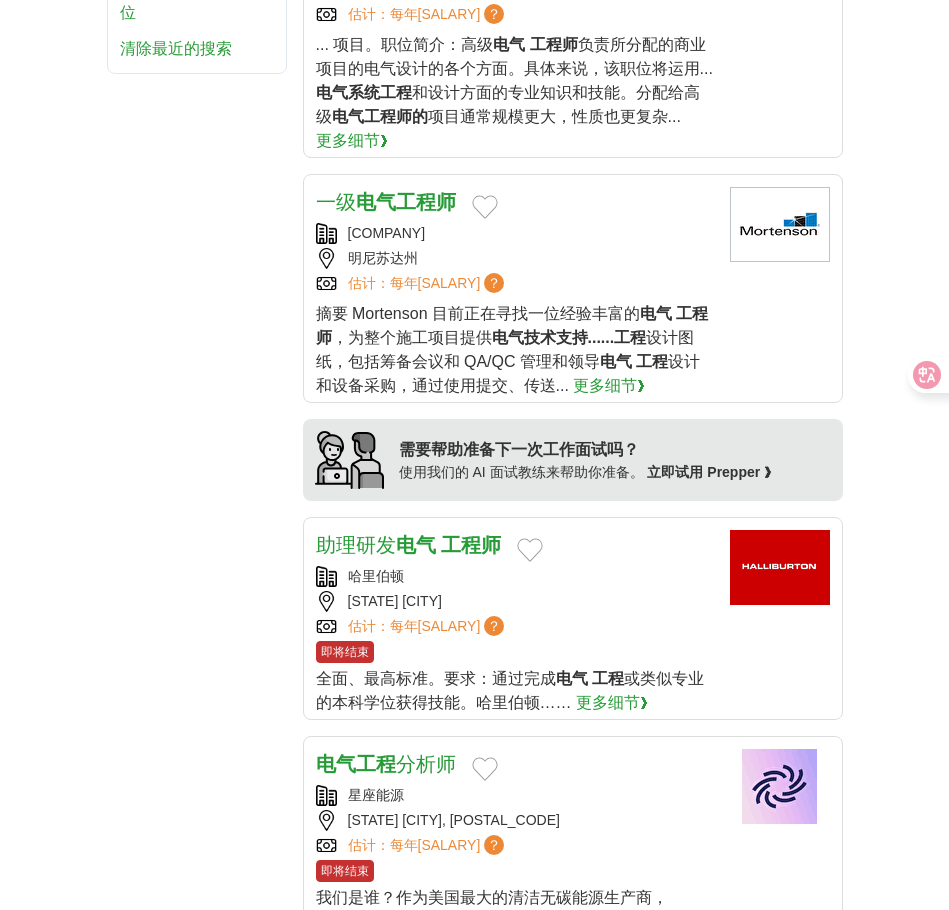 scroll, scrollTop: 2000, scrollLeft: 0, axis: vertical 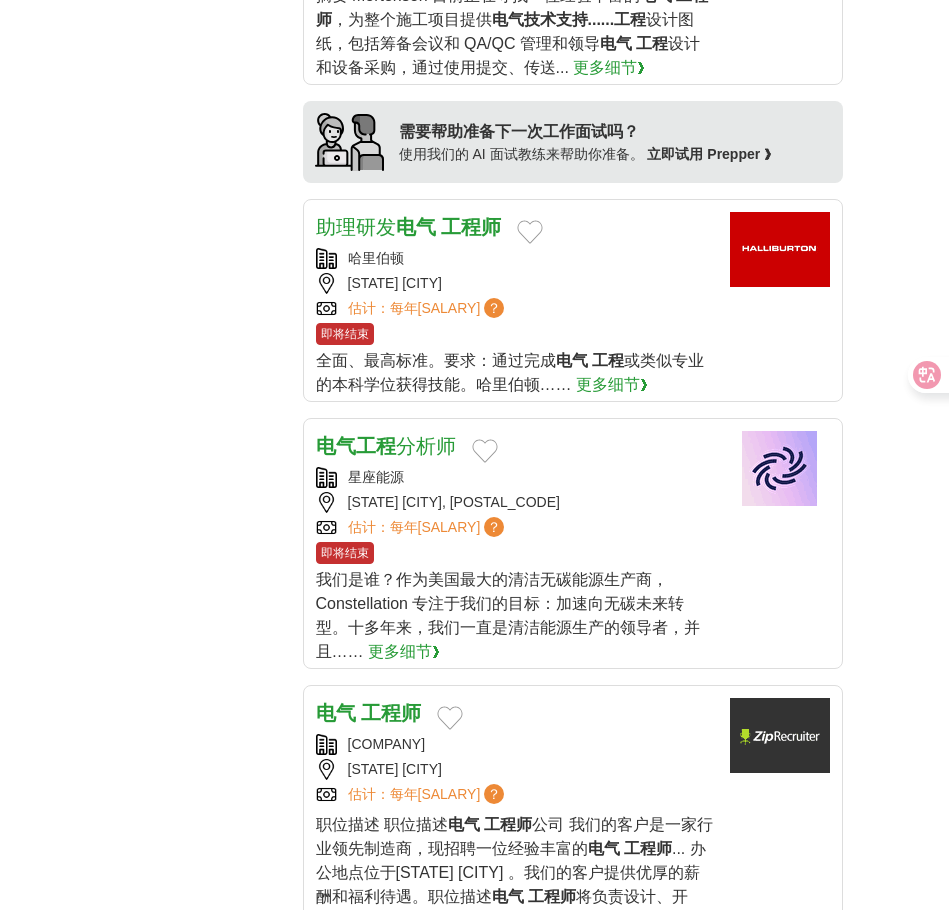 click on "助理研发 电气   工程师" at bounding box center (409, 227) 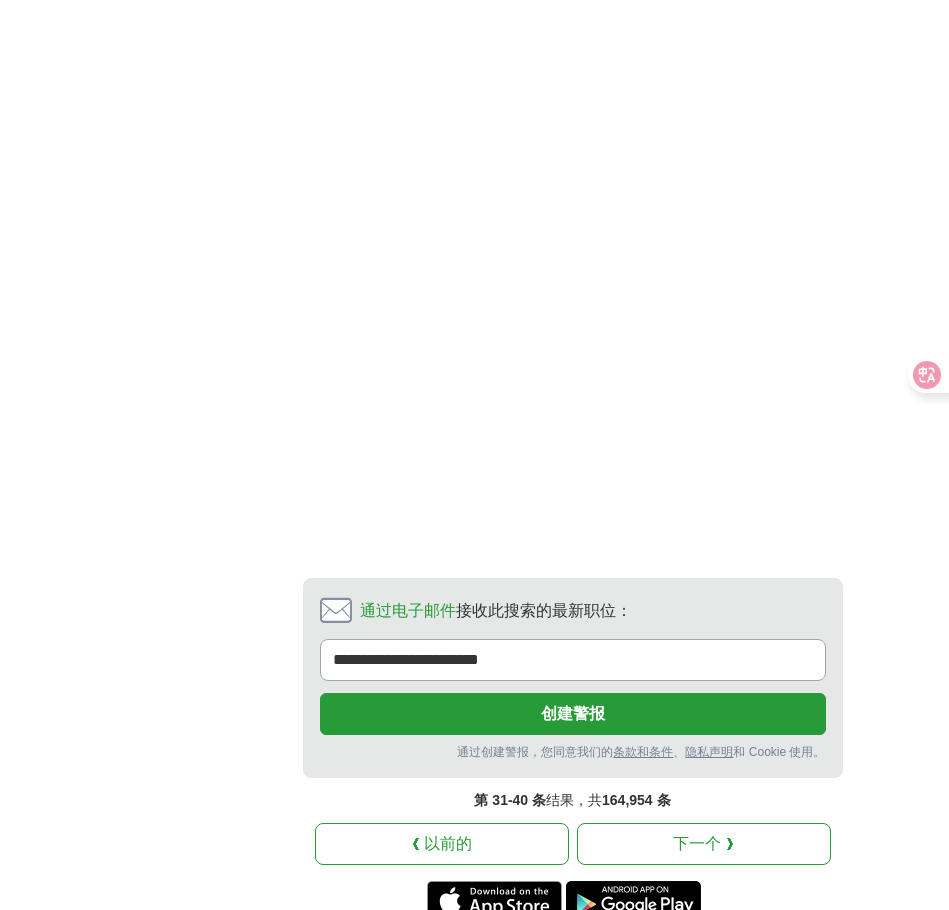 scroll, scrollTop: 3600, scrollLeft: 0, axis: vertical 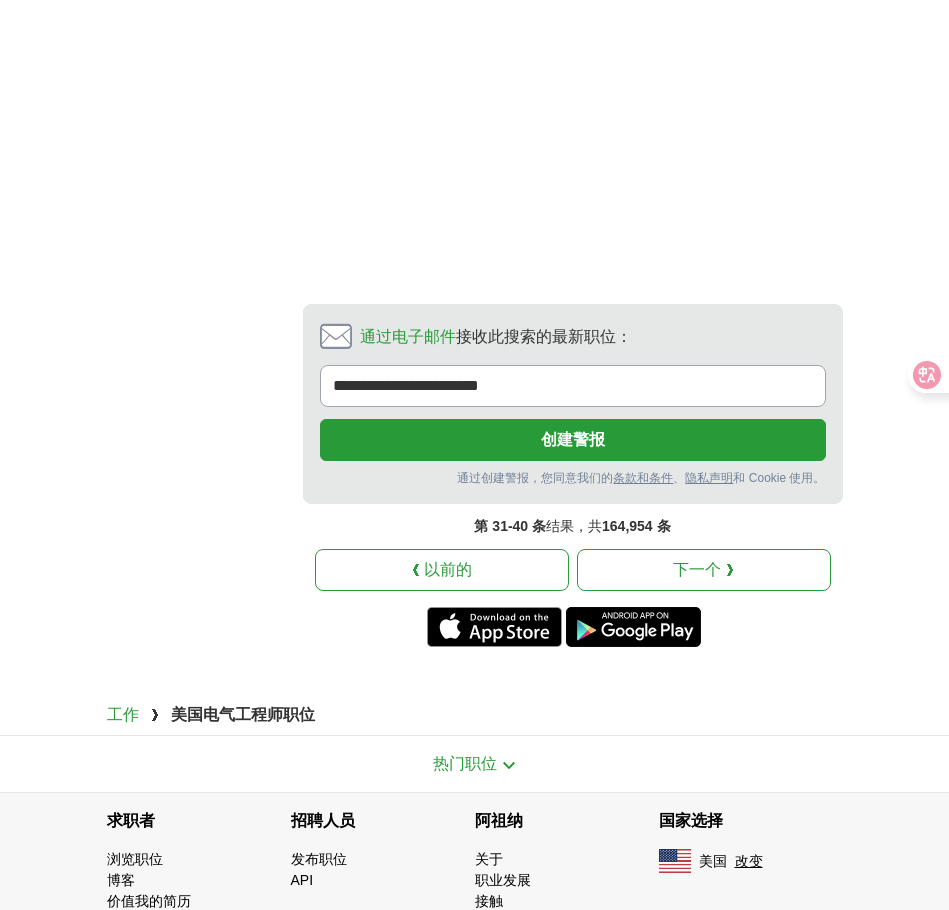 drag, startPoint x: 699, startPoint y: 585, endPoint x: 689, endPoint y: 591, distance: 11.661903 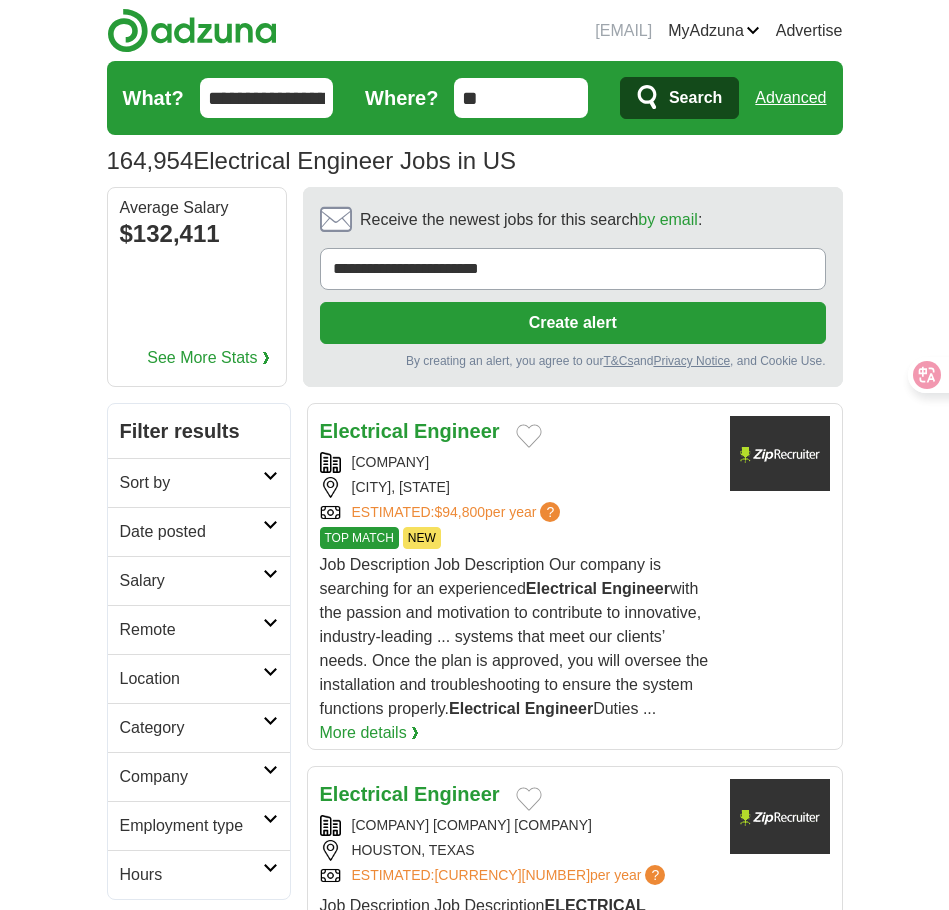 scroll, scrollTop: 0, scrollLeft: 0, axis: both 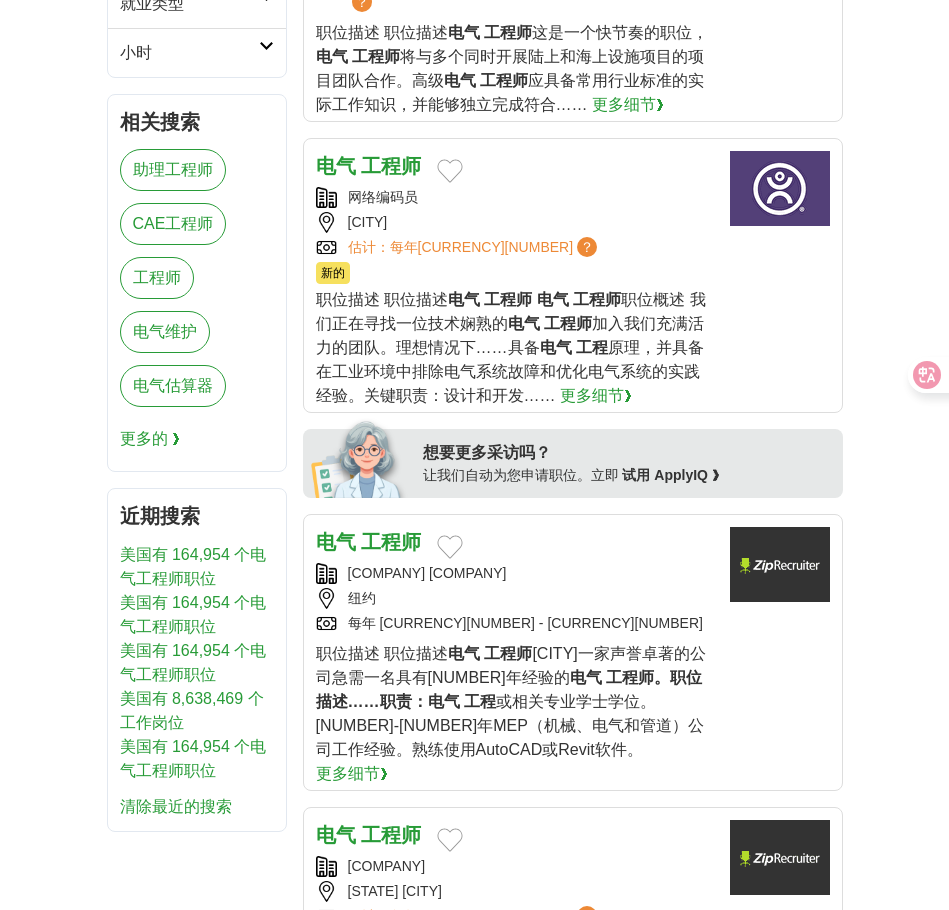click on "工程" at bounding box center (592, 347) 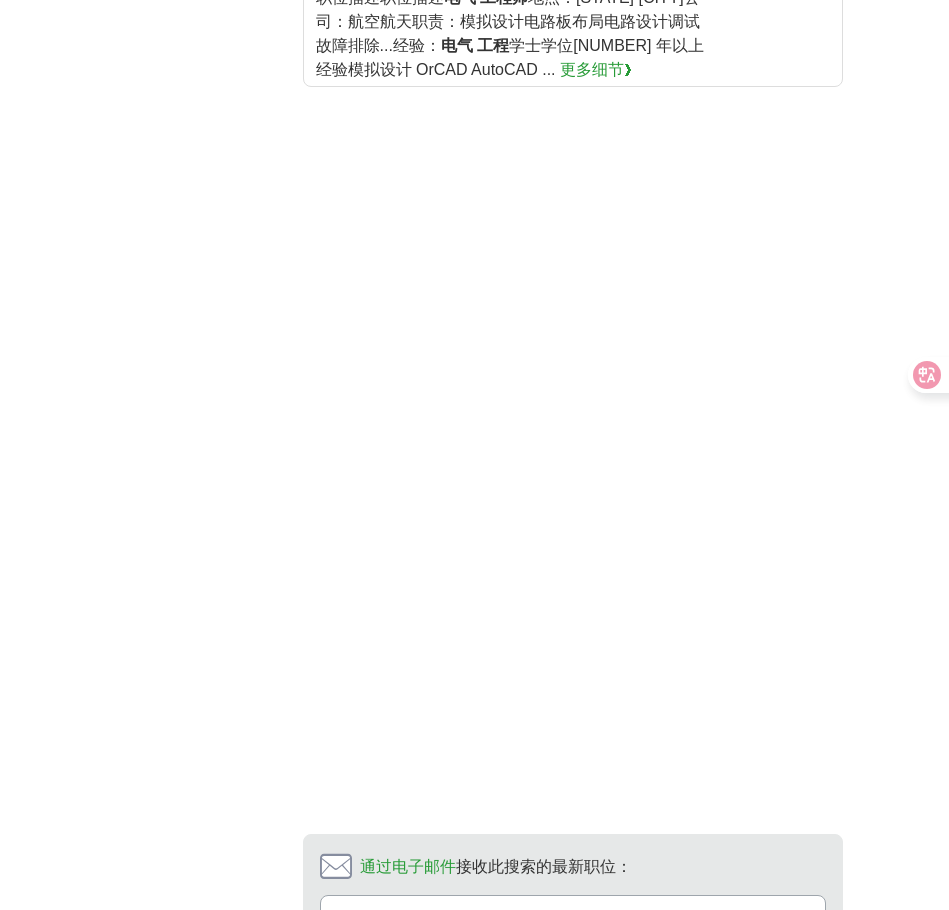 scroll, scrollTop: 3700, scrollLeft: 0, axis: vertical 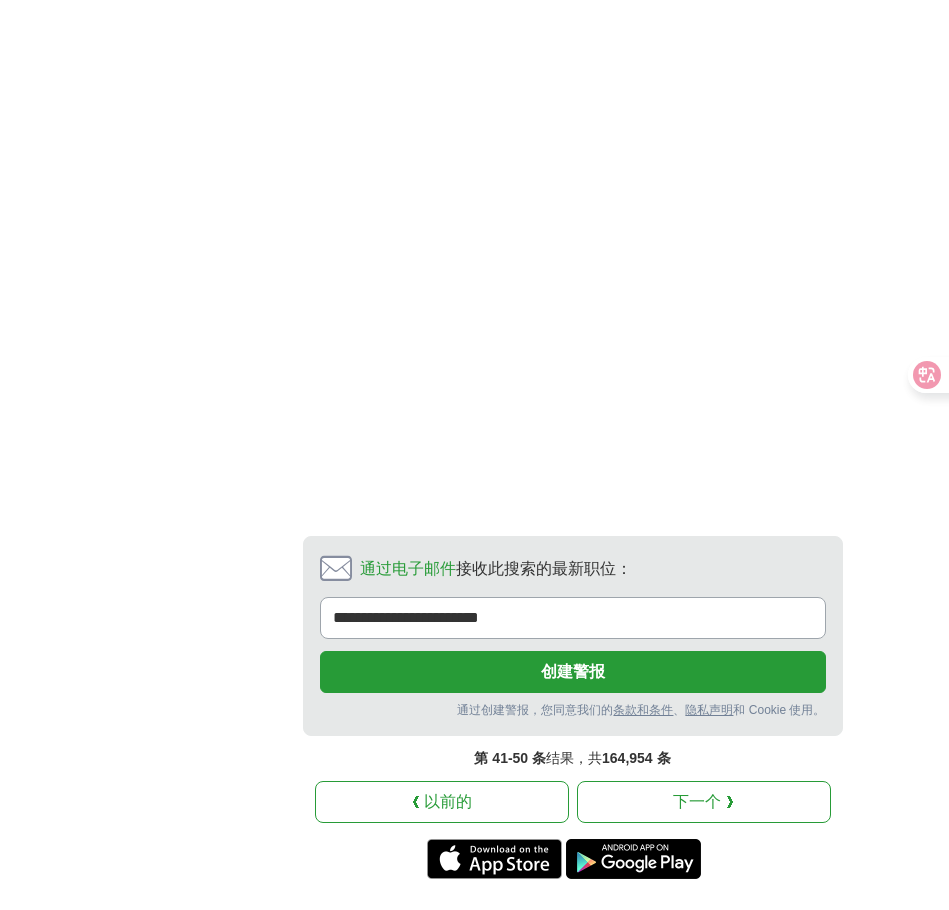 click on "下一个 ❯" at bounding box center (703, 801) 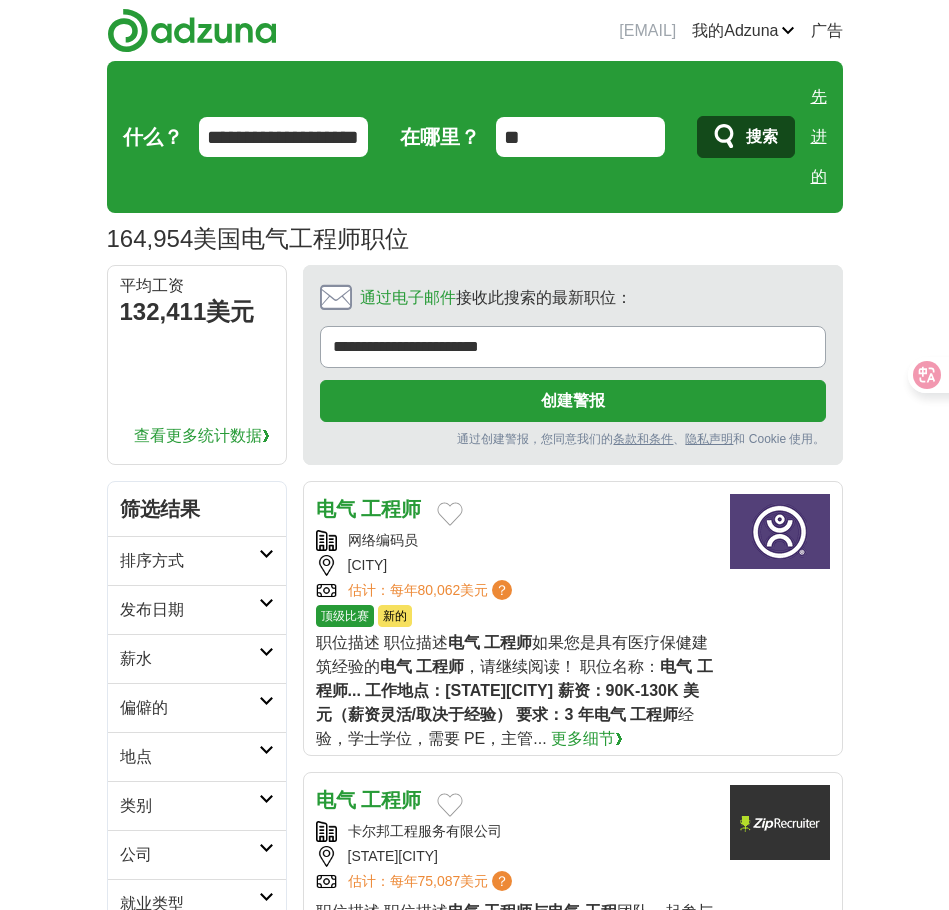scroll, scrollTop: 755, scrollLeft: 0, axis: vertical 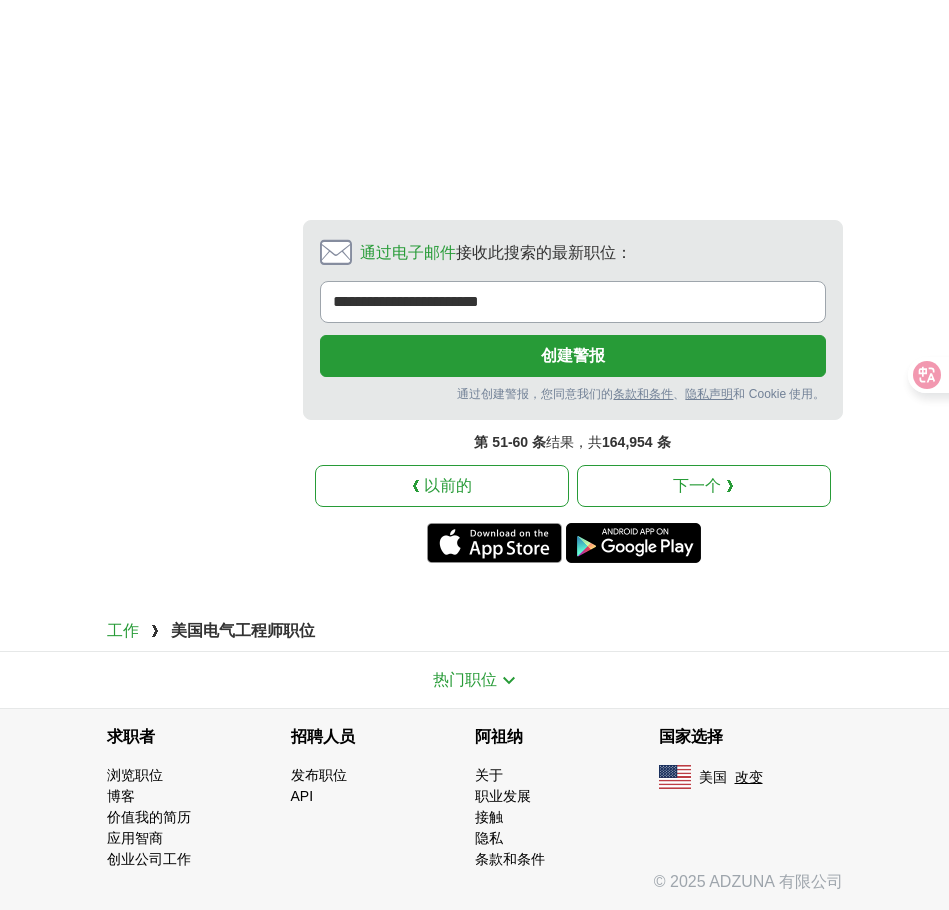 click on "第 51-60 条 结果 ，共 164,954 条" at bounding box center [573, 442] 